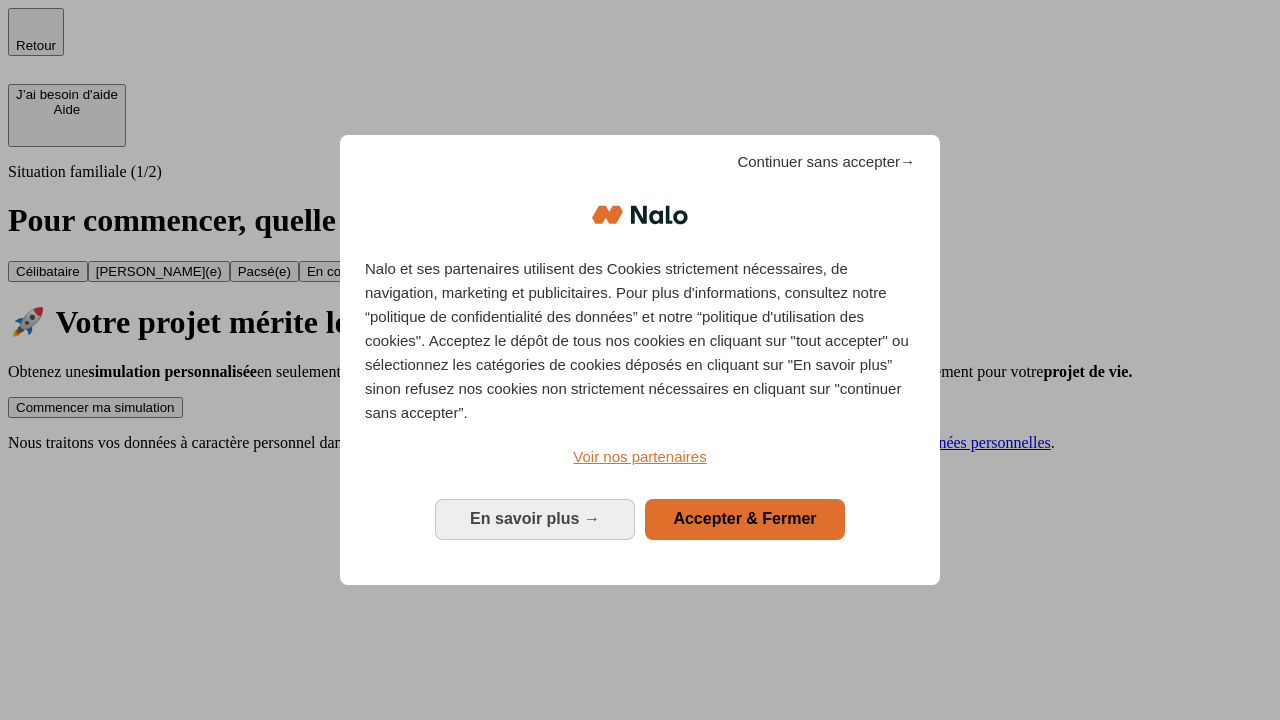 scroll, scrollTop: 0, scrollLeft: 0, axis: both 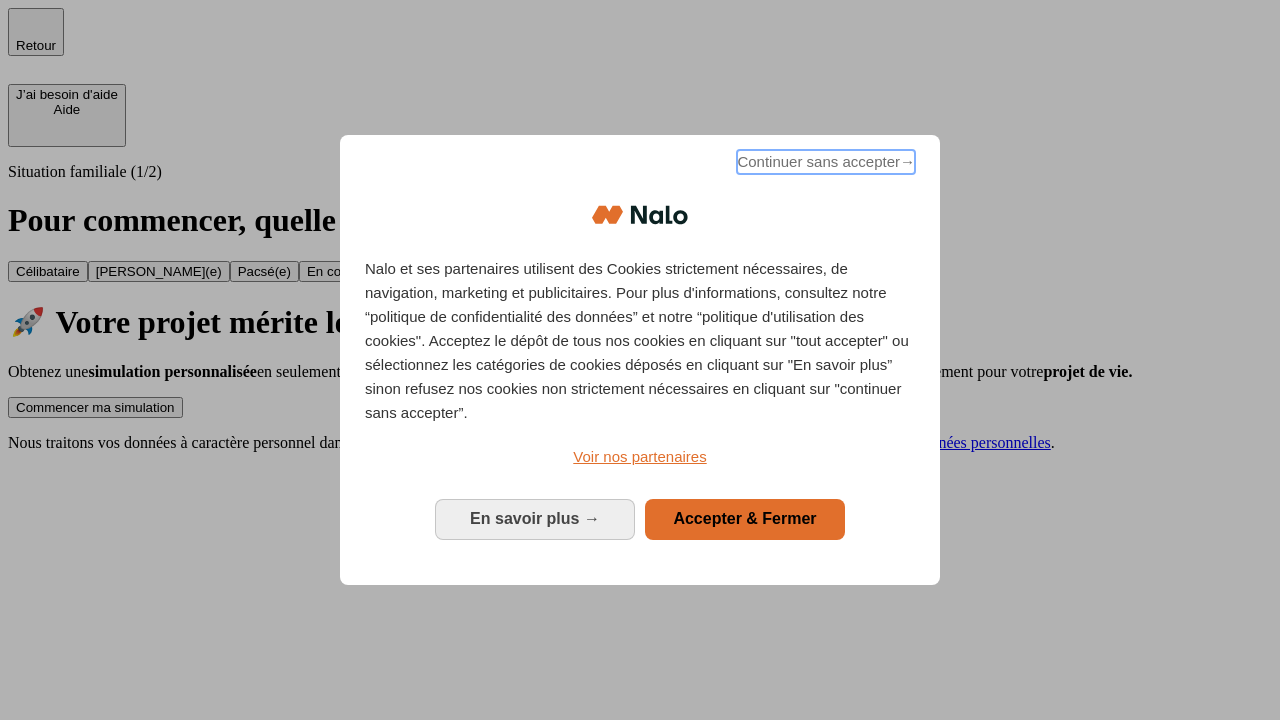 click on "Continuer sans accepter  →" at bounding box center (826, 162) 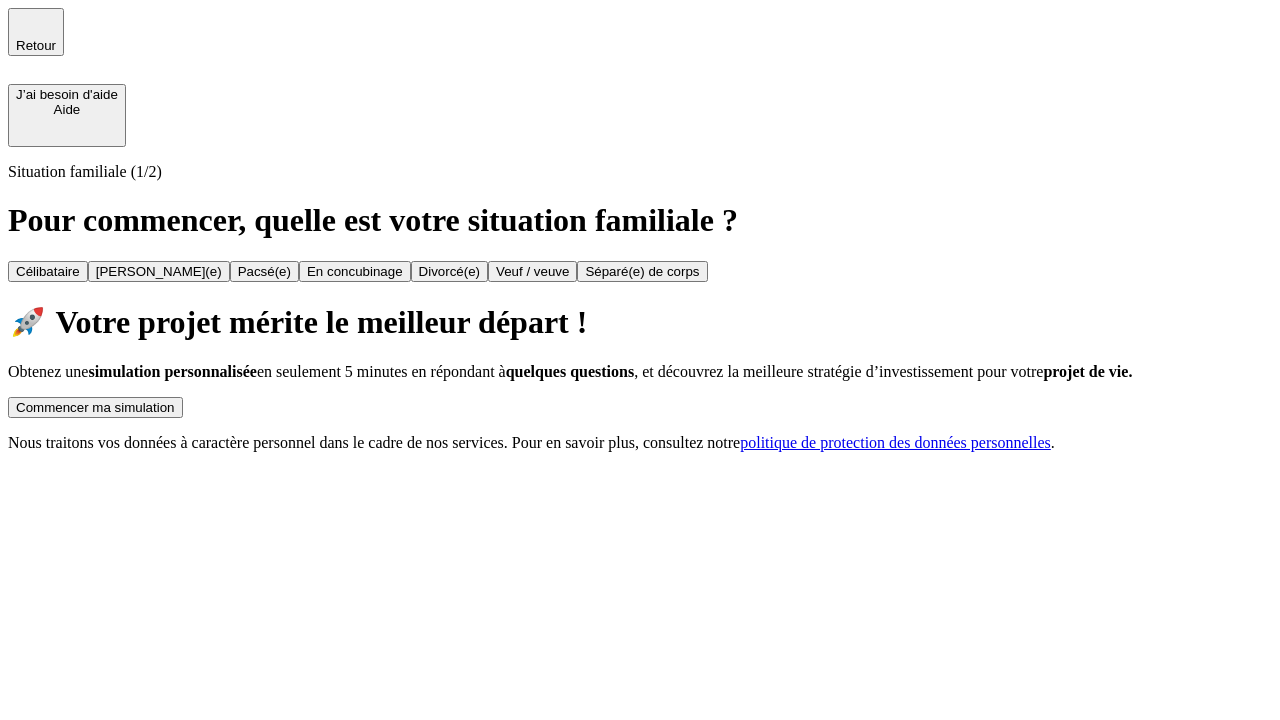 click on "Commencer ma simulation" at bounding box center [95, 407] 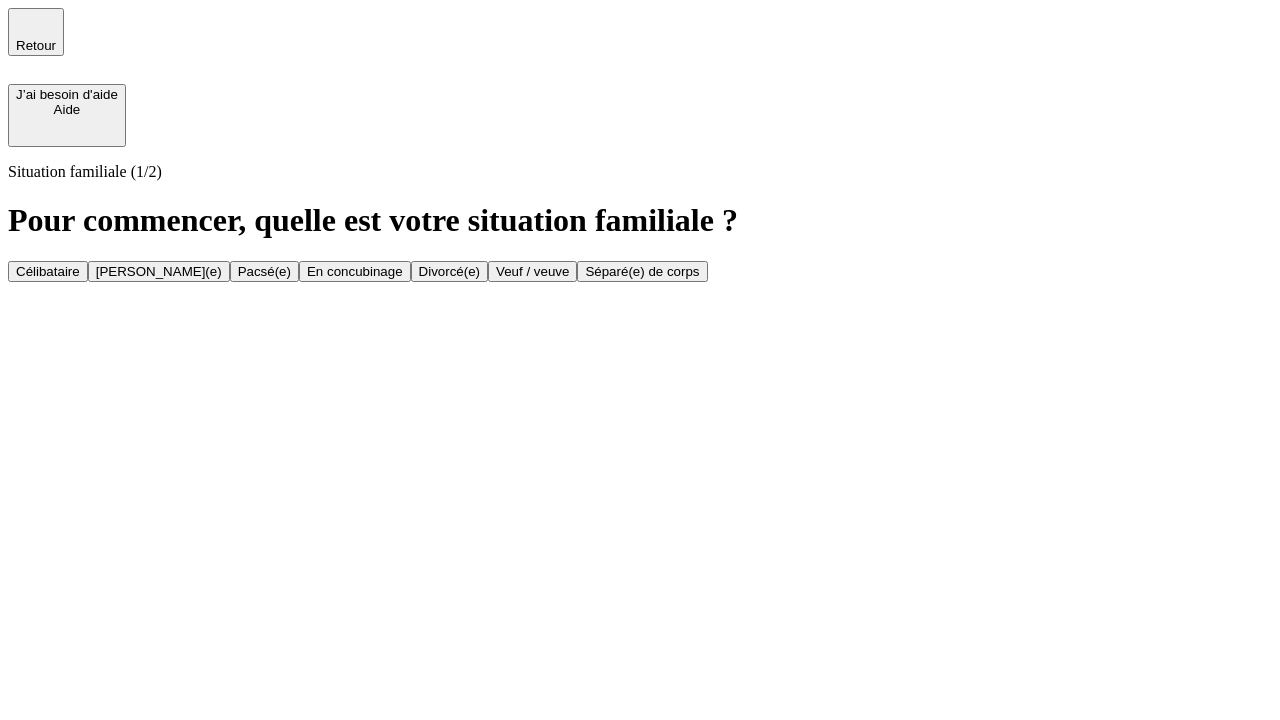 click on "En concubinage" at bounding box center [355, 271] 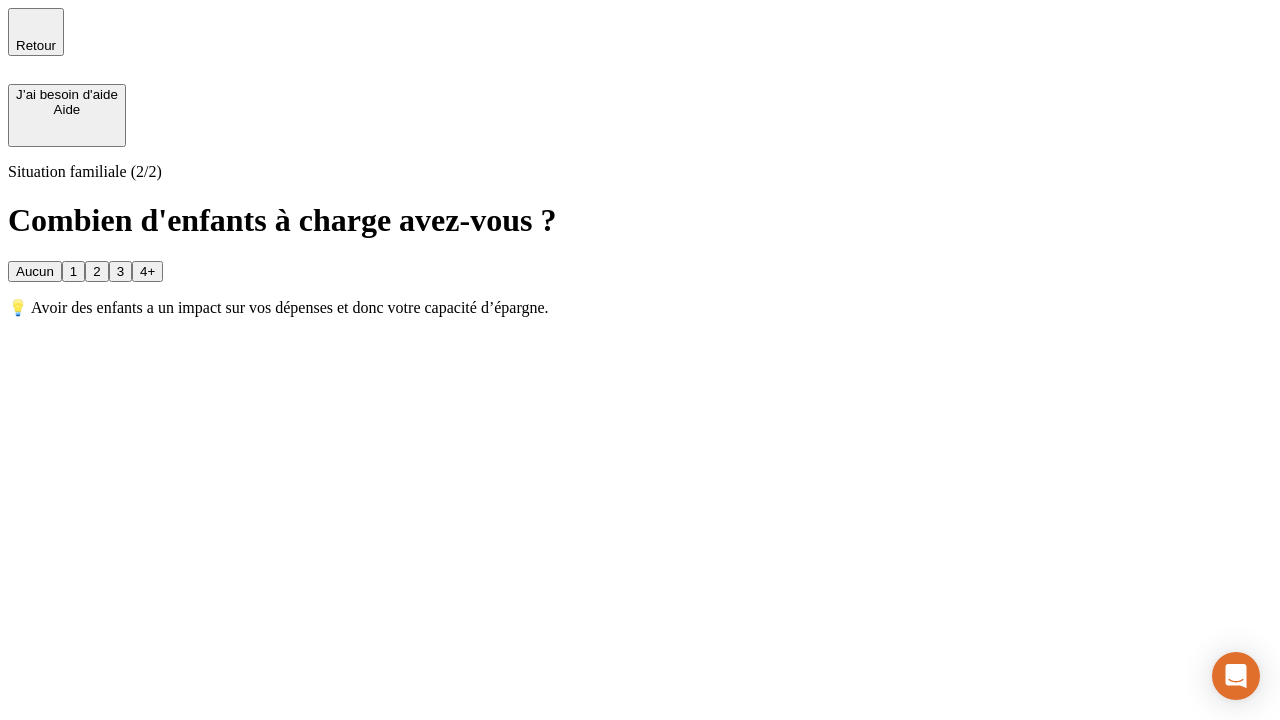 click on "2" at bounding box center [96, 271] 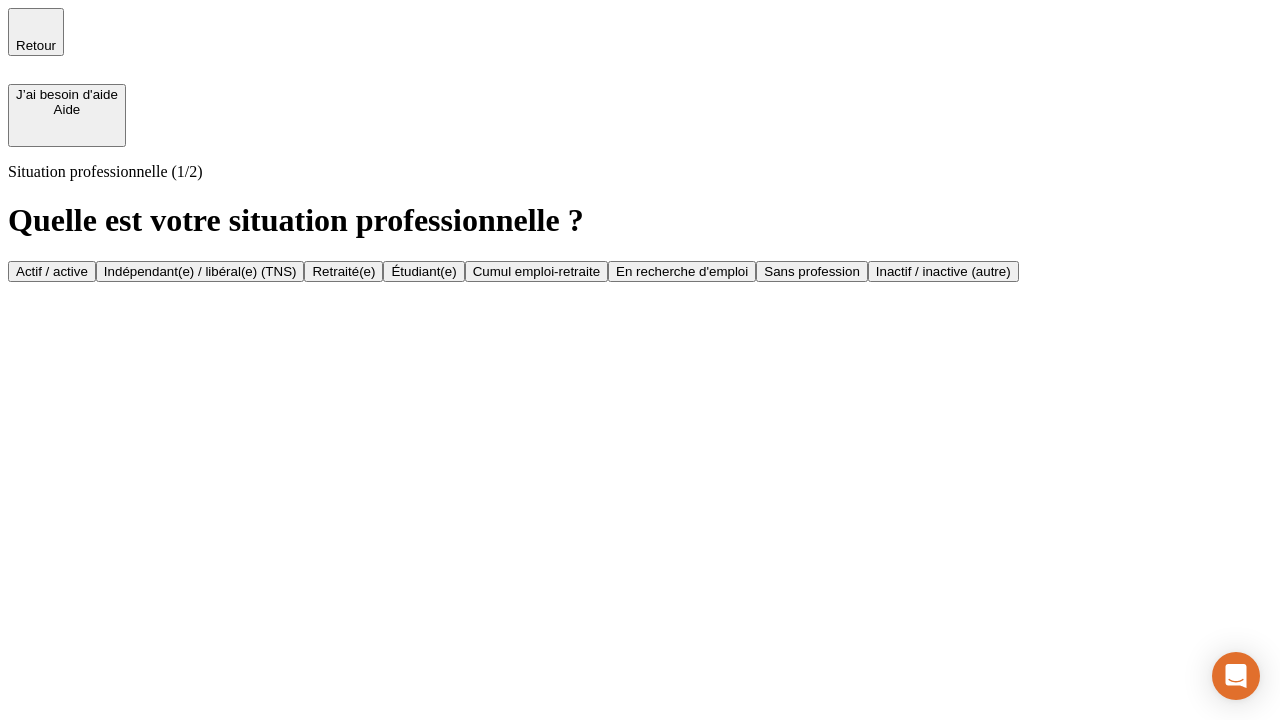 click on "Indépendant(e) / libéral(e) (TNS)" at bounding box center (200, 271) 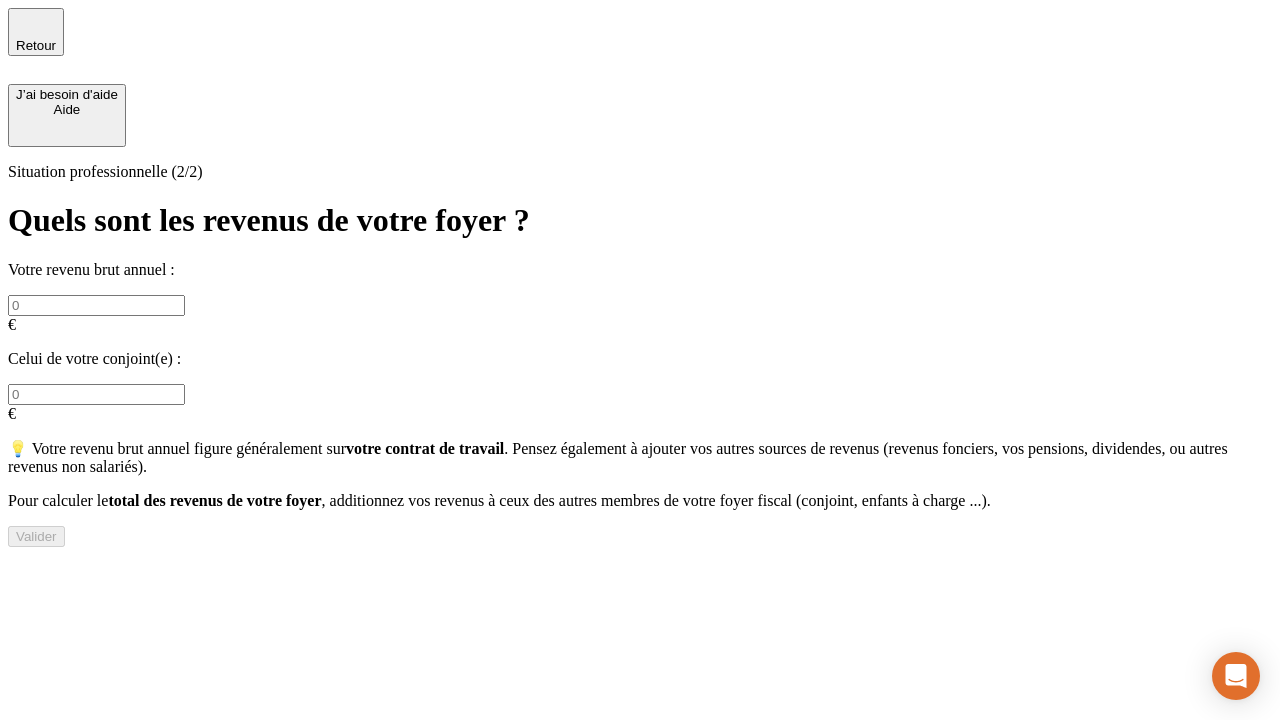 click at bounding box center [96, 305] 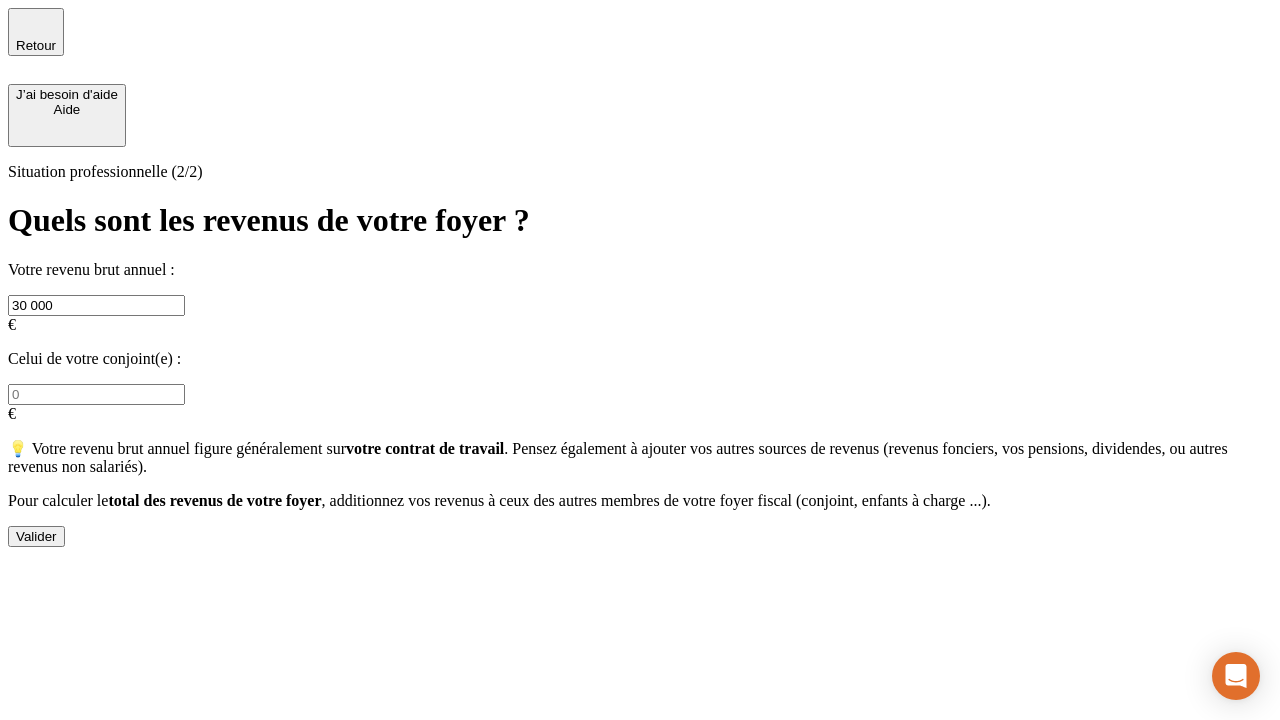 click on "Valider" at bounding box center [36, 536] 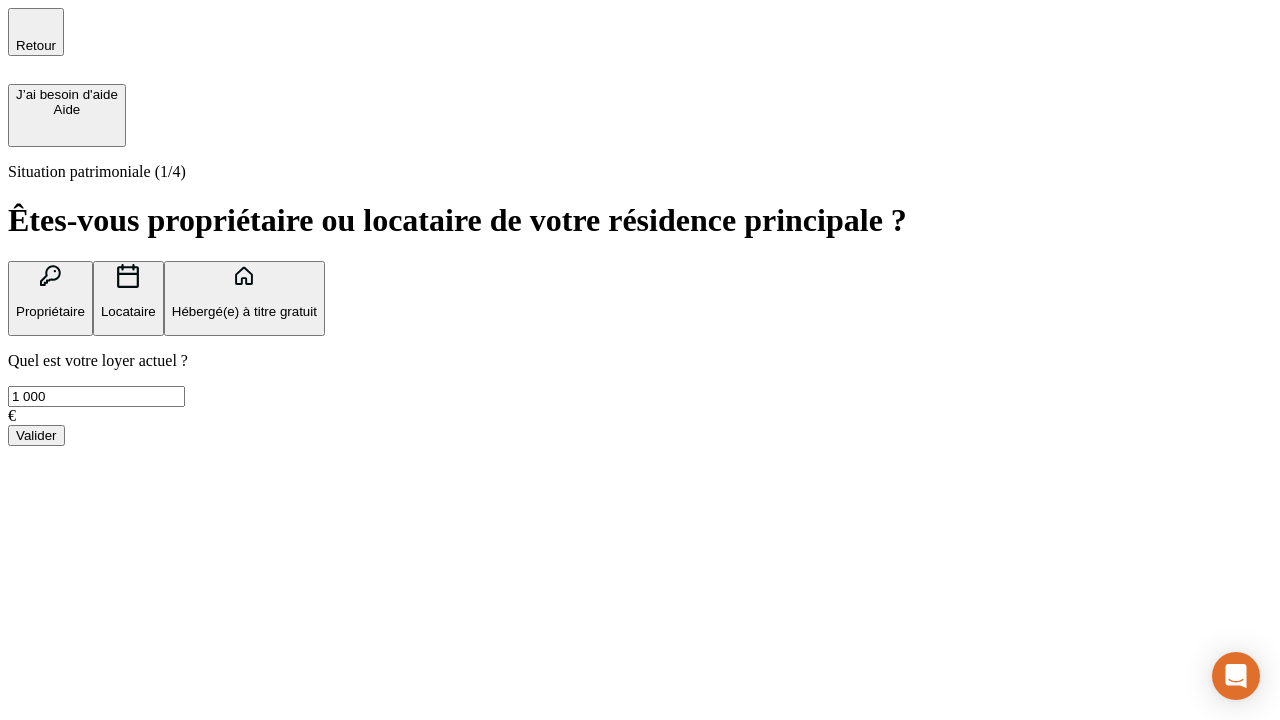 type on "1 000" 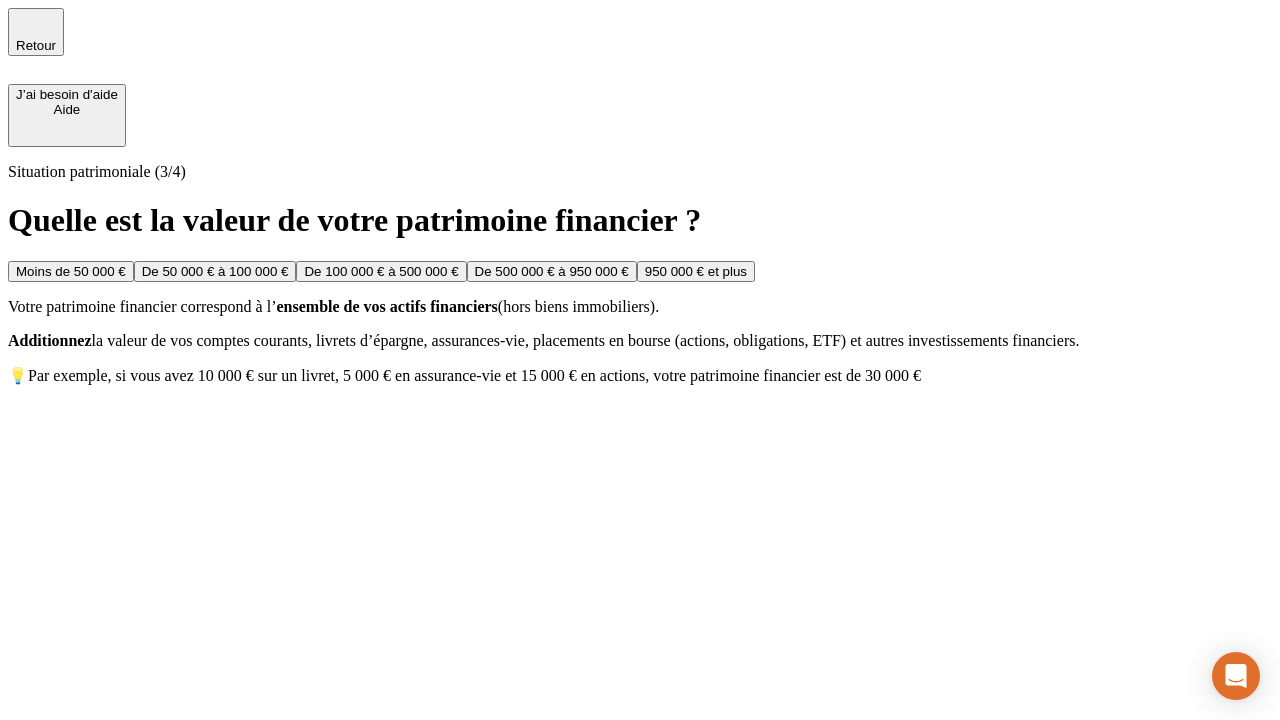click on "Moins de 50 000 €" at bounding box center (71, 271) 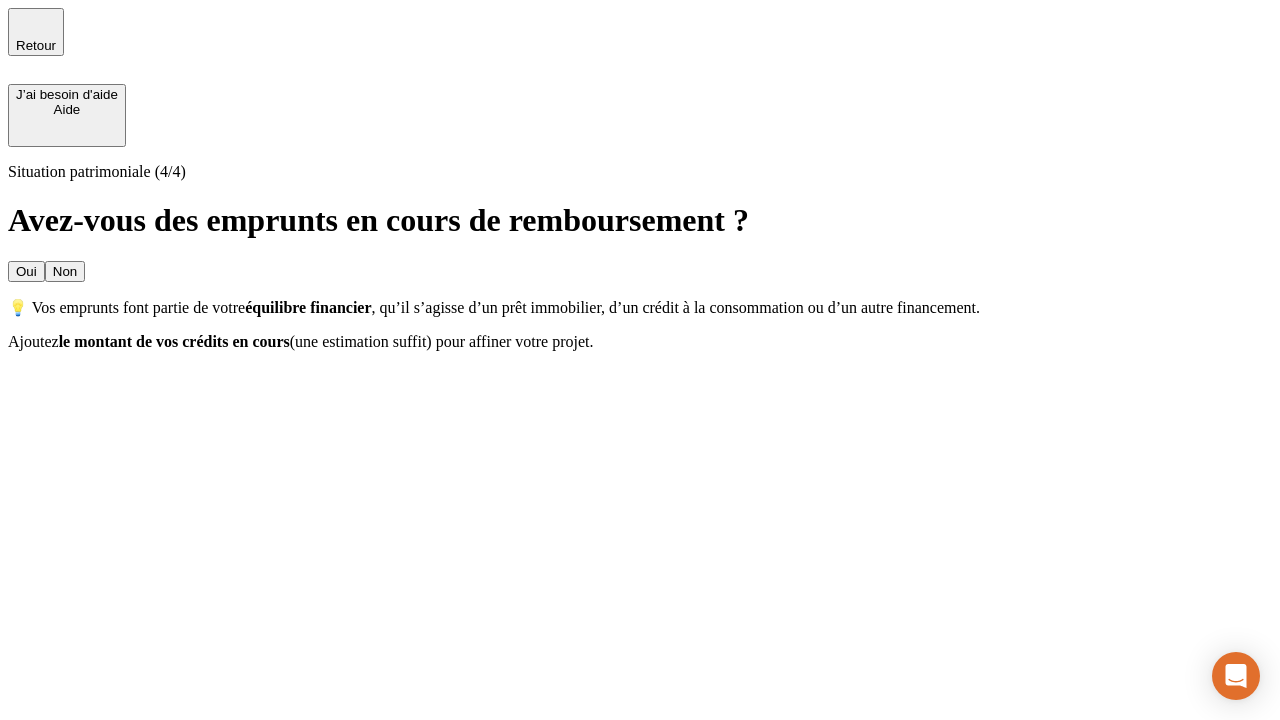 click on "Non" at bounding box center (65, 271) 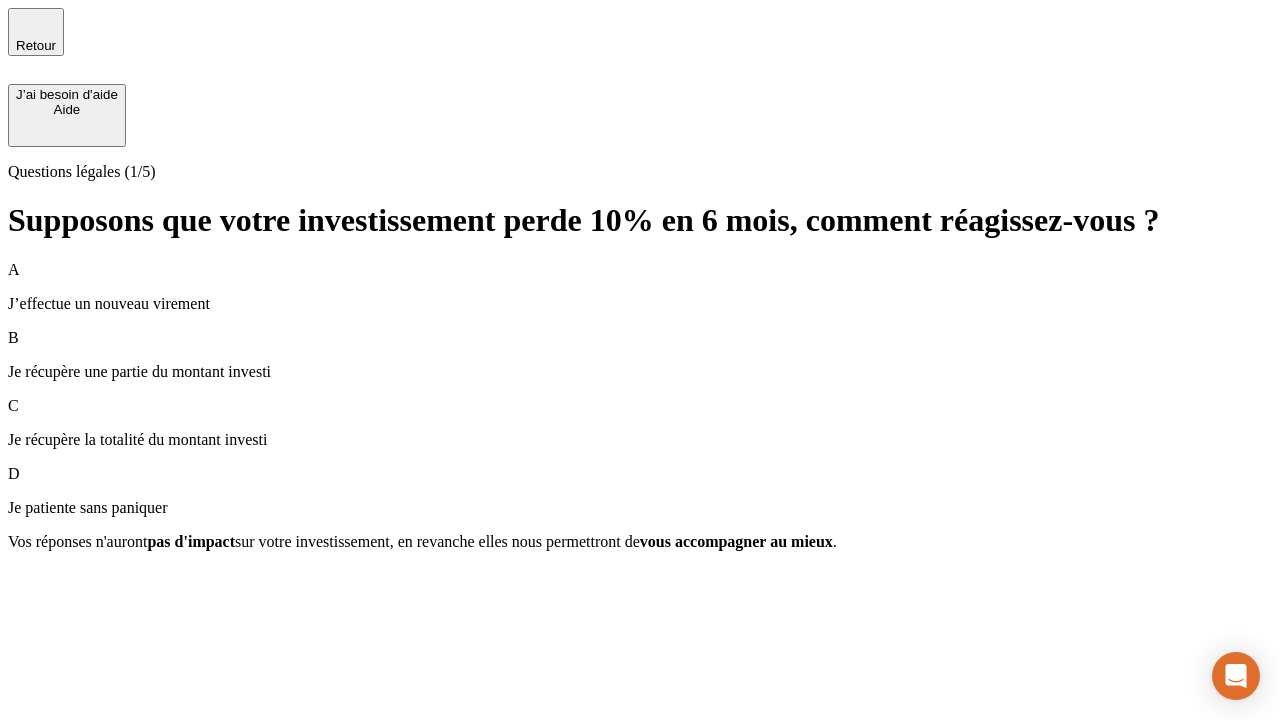 click on "A J’effectue un nouveau virement" at bounding box center [640, 287] 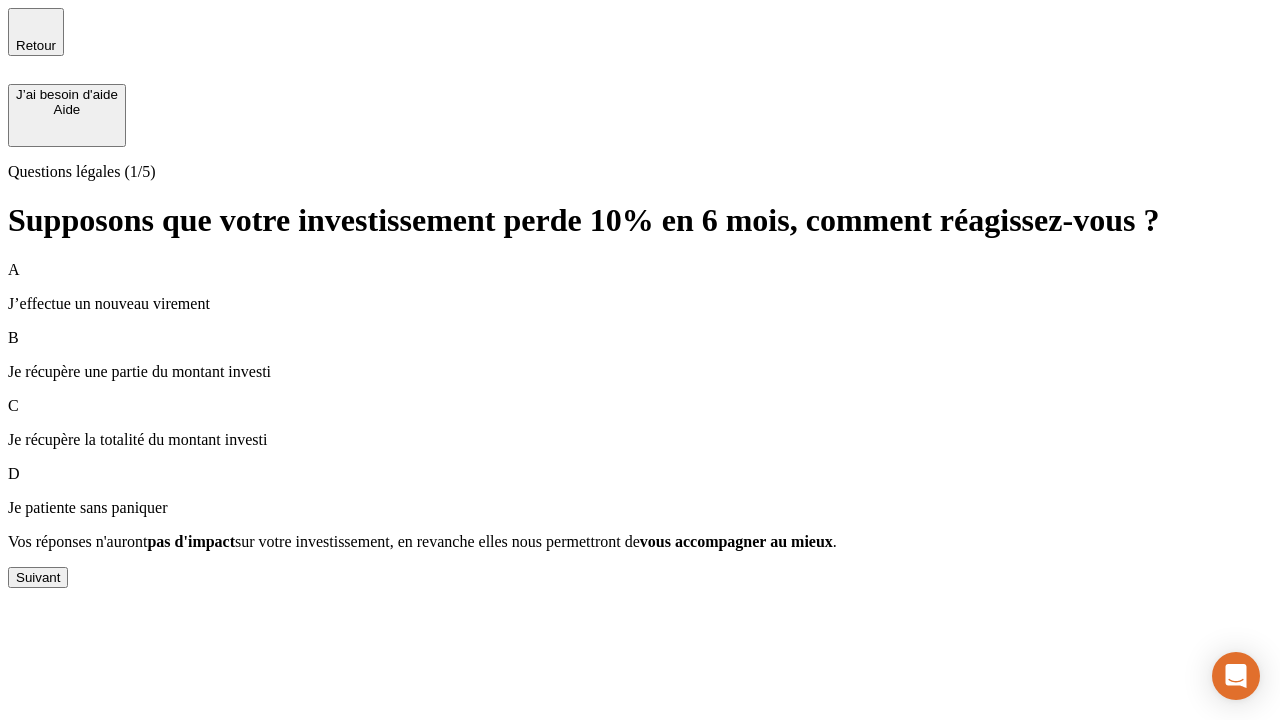 click on "Suivant" at bounding box center (38, 577) 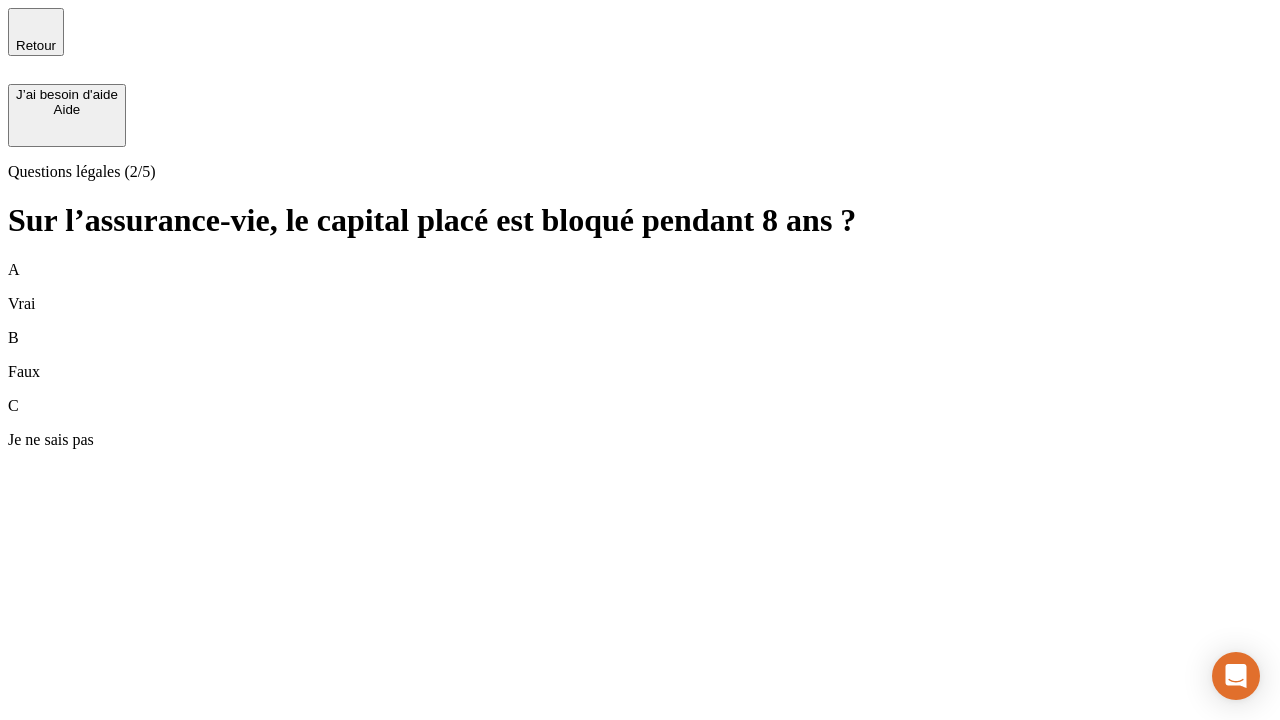 click on "A Vrai" at bounding box center (640, 287) 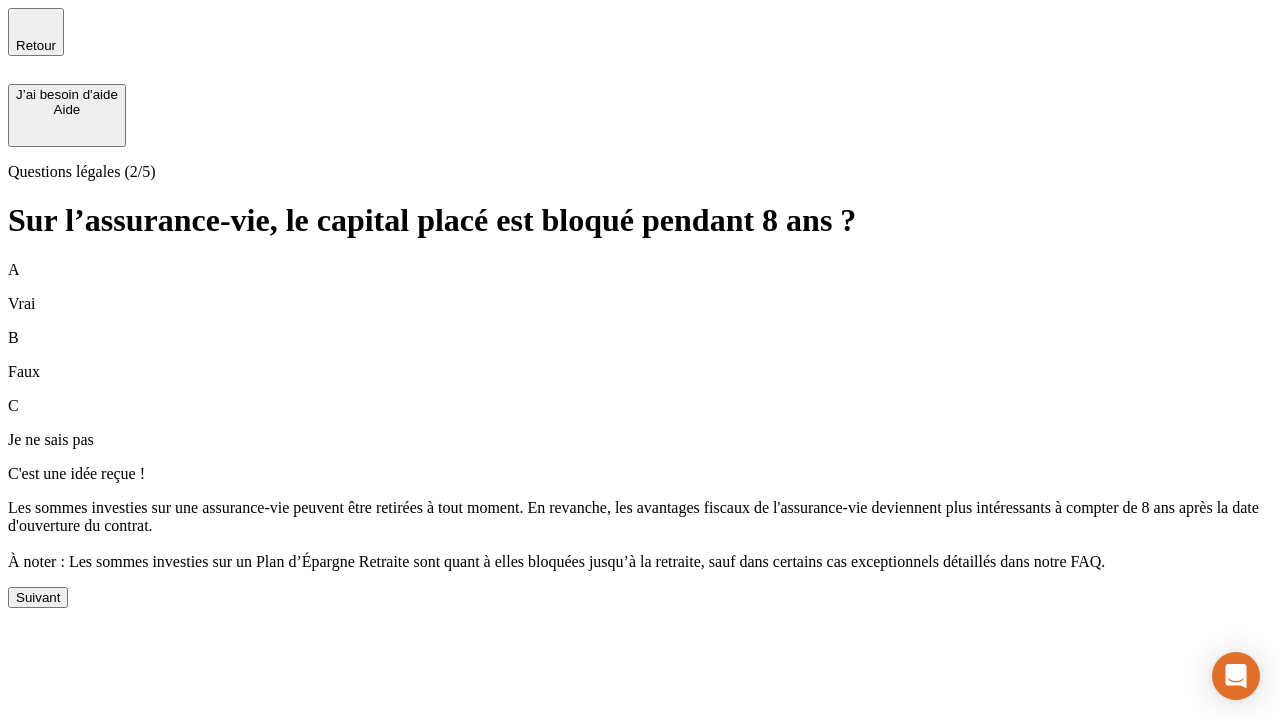 click on "Suivant" at bounding box center [38, 597] 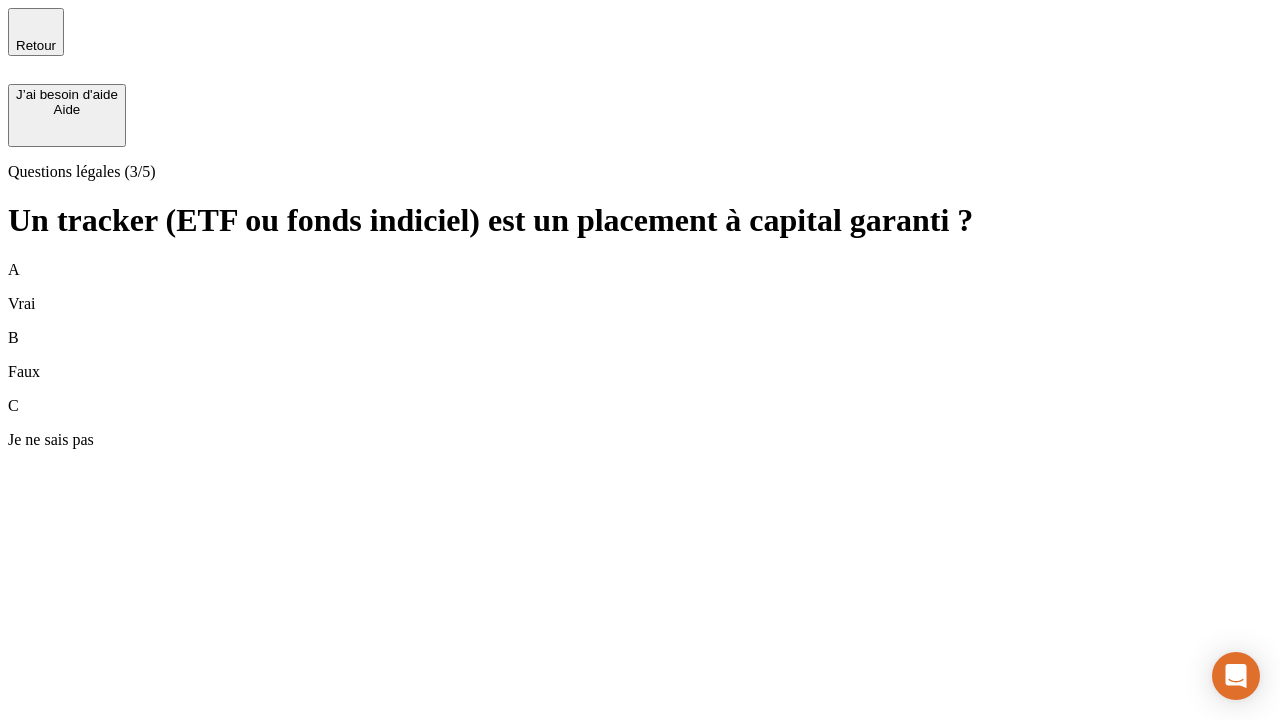 click on "A Vrai" at bounding box center (640, 287) 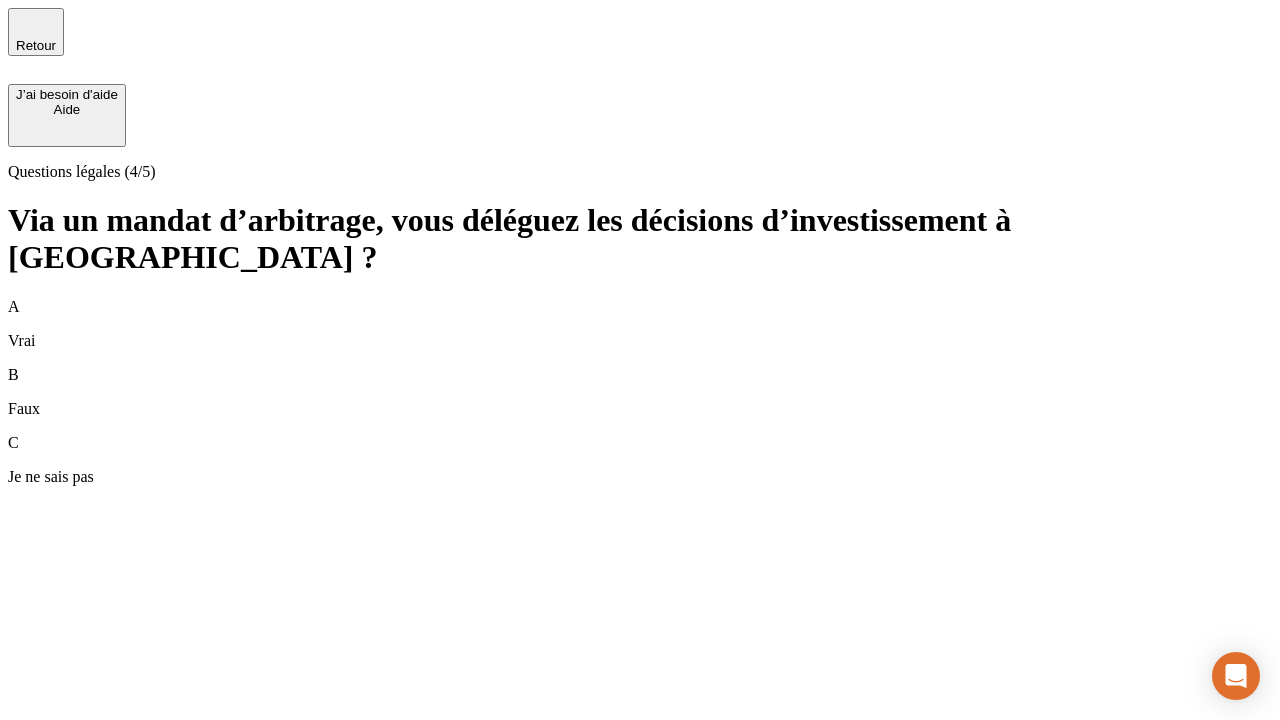click on "A Vrai" at bounding box center (640, 324) 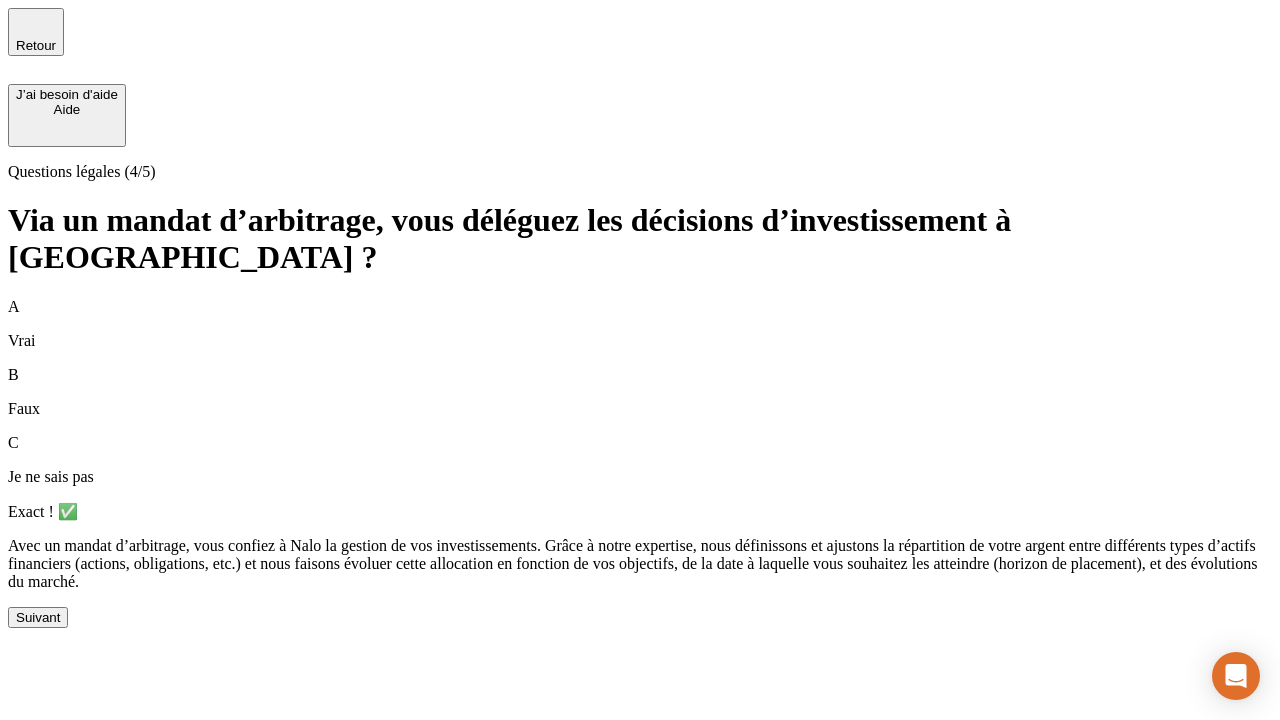 click on "Suivant" at bounding box center [38, 617] 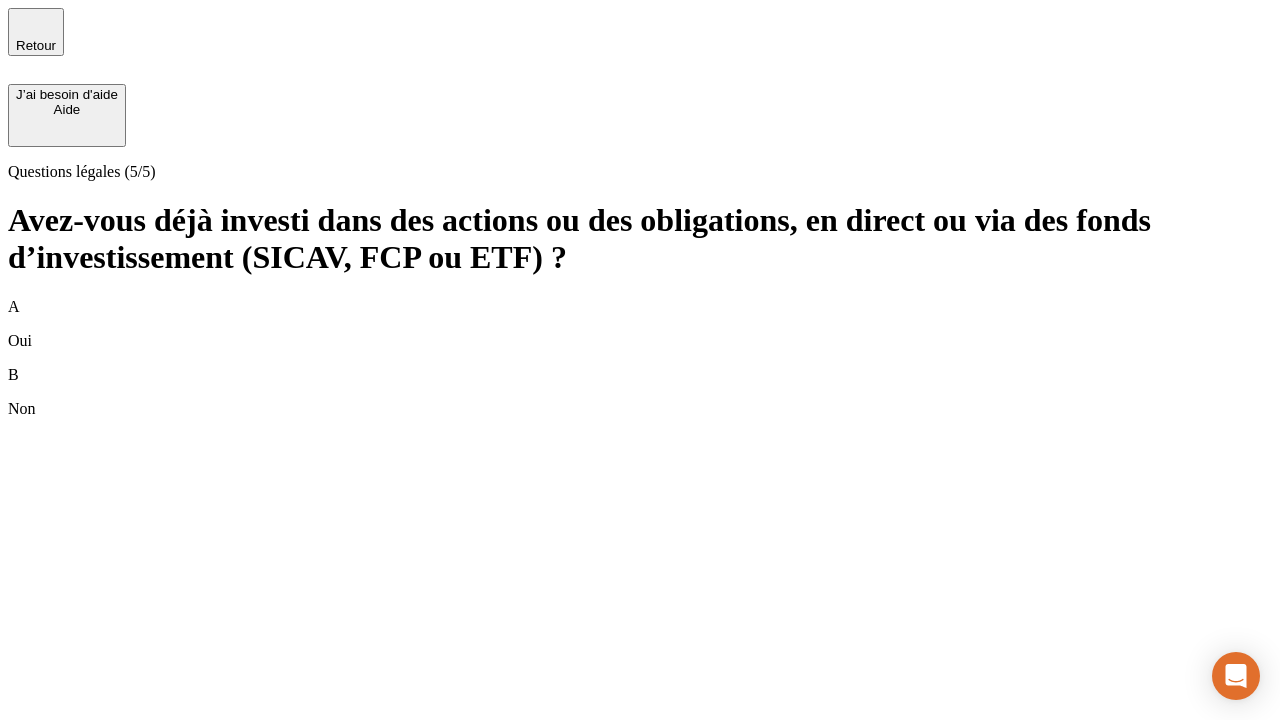 click on "B Non" at bounding box center (640, 392) 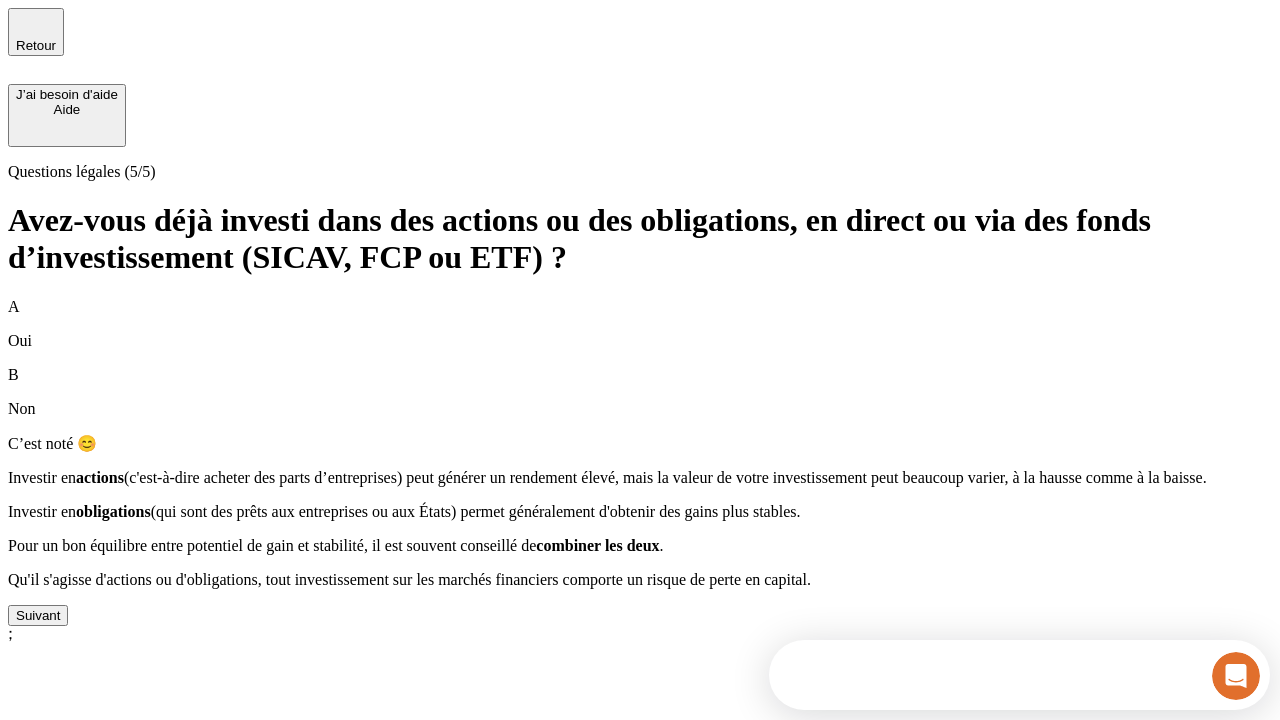 click on "Suivant" at bounding box center (38, 615) 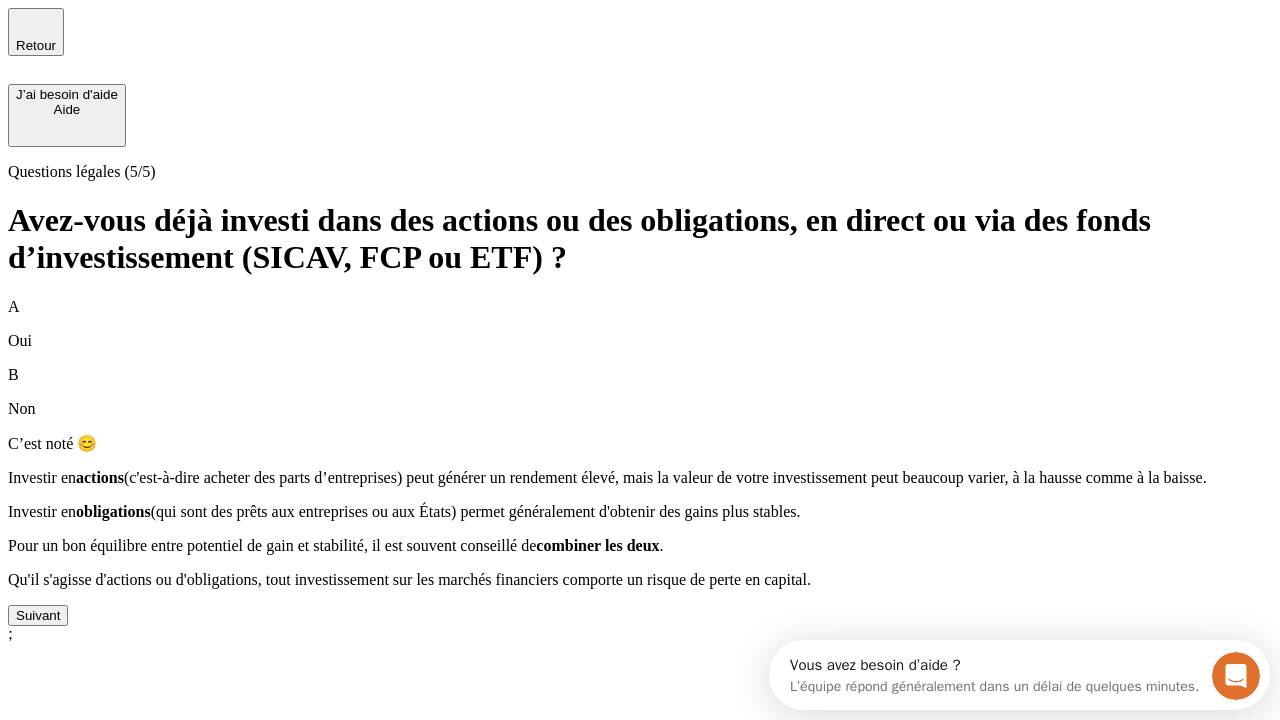 scroll, scrollTop: 0, scrollLeft: 0, axis: both 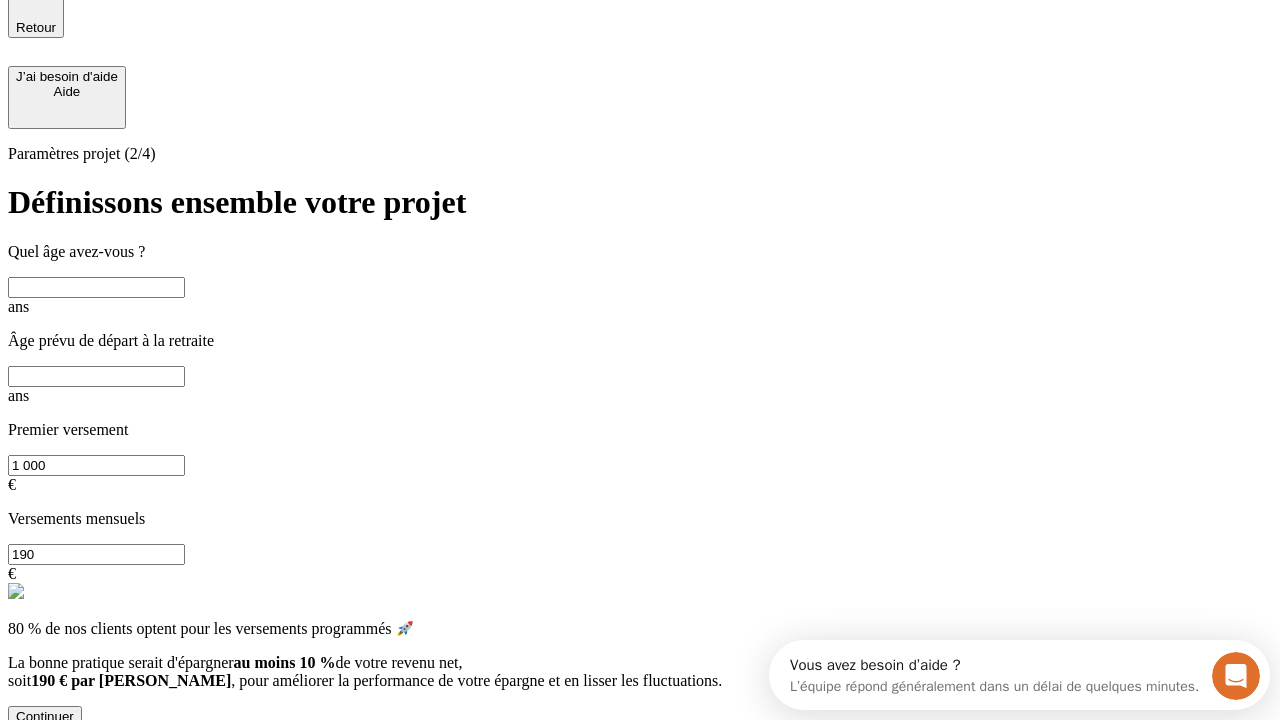 click at bounding box center [96, 287] 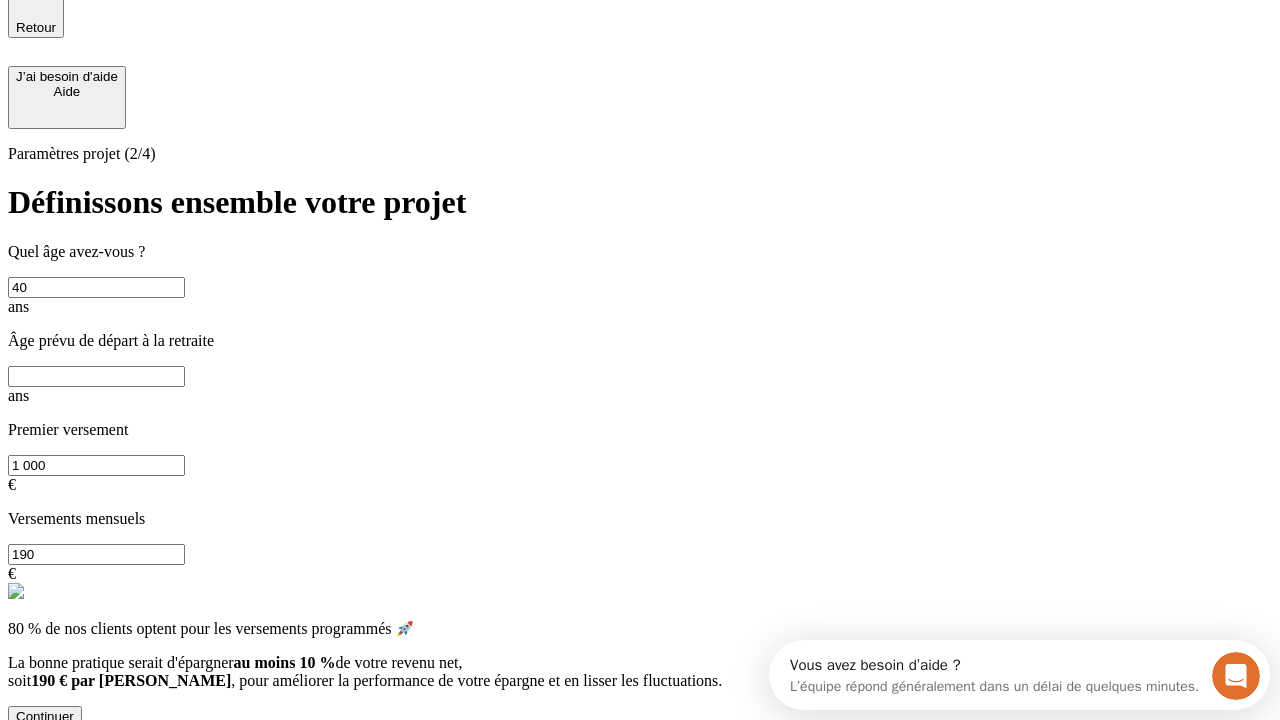 type on "40" 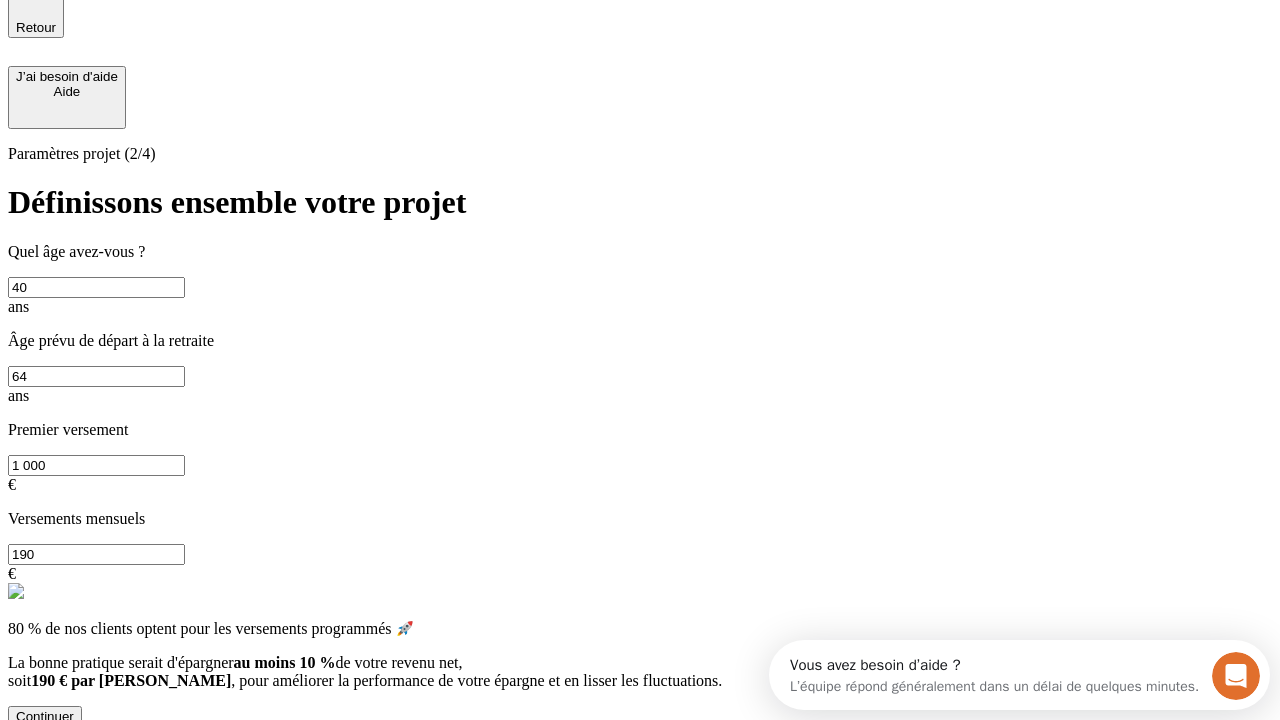 type on "64" 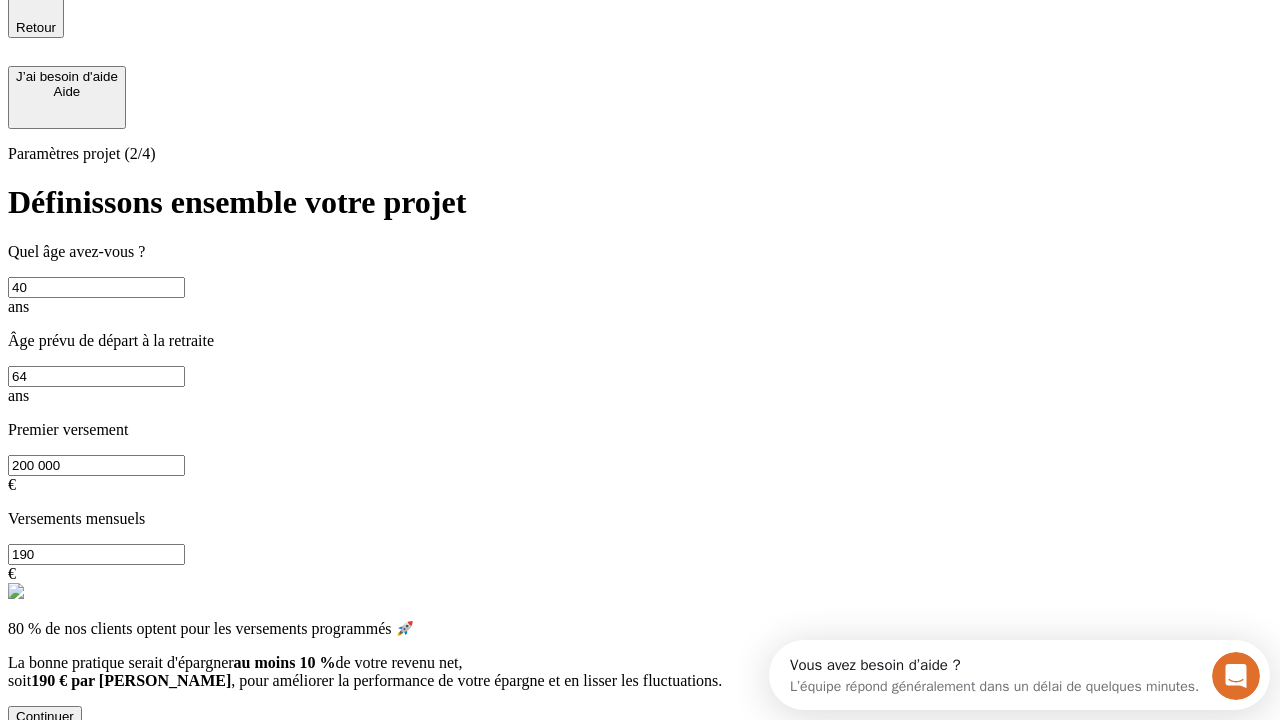 type on "200 000" 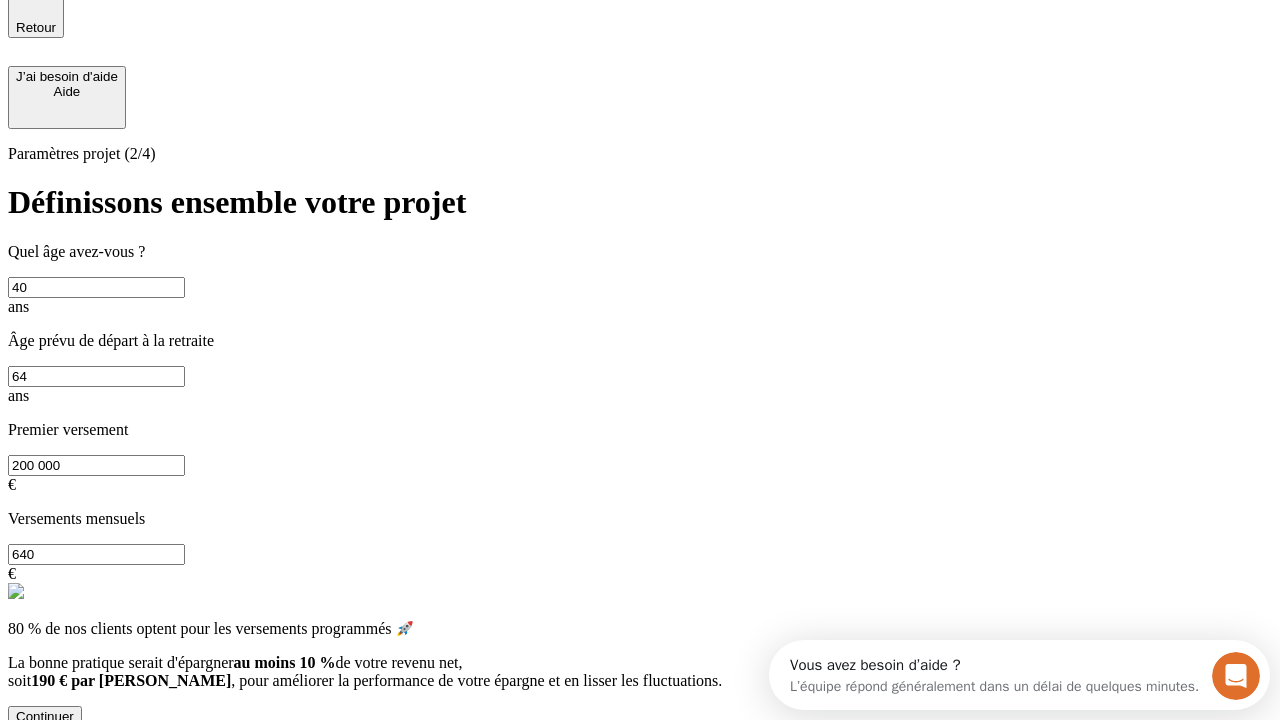 type on "640" 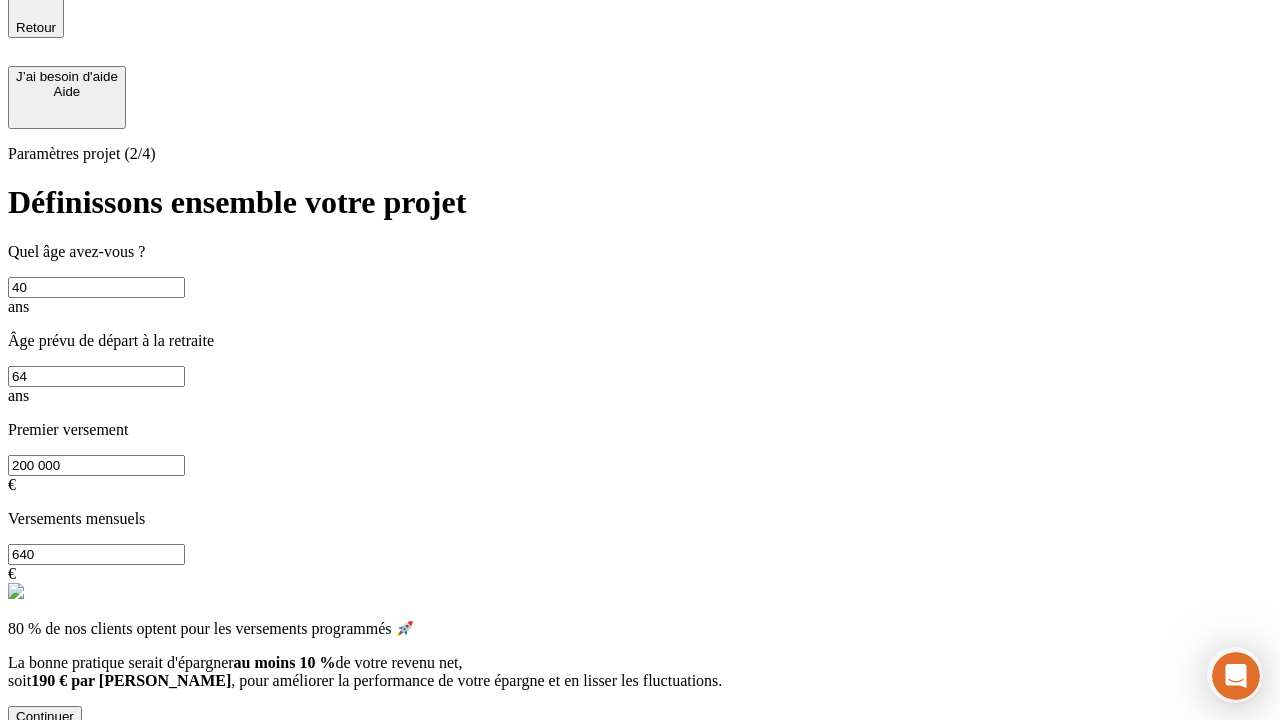 scroll, scrollTop: 0, scrollLeft: 0, axis: both 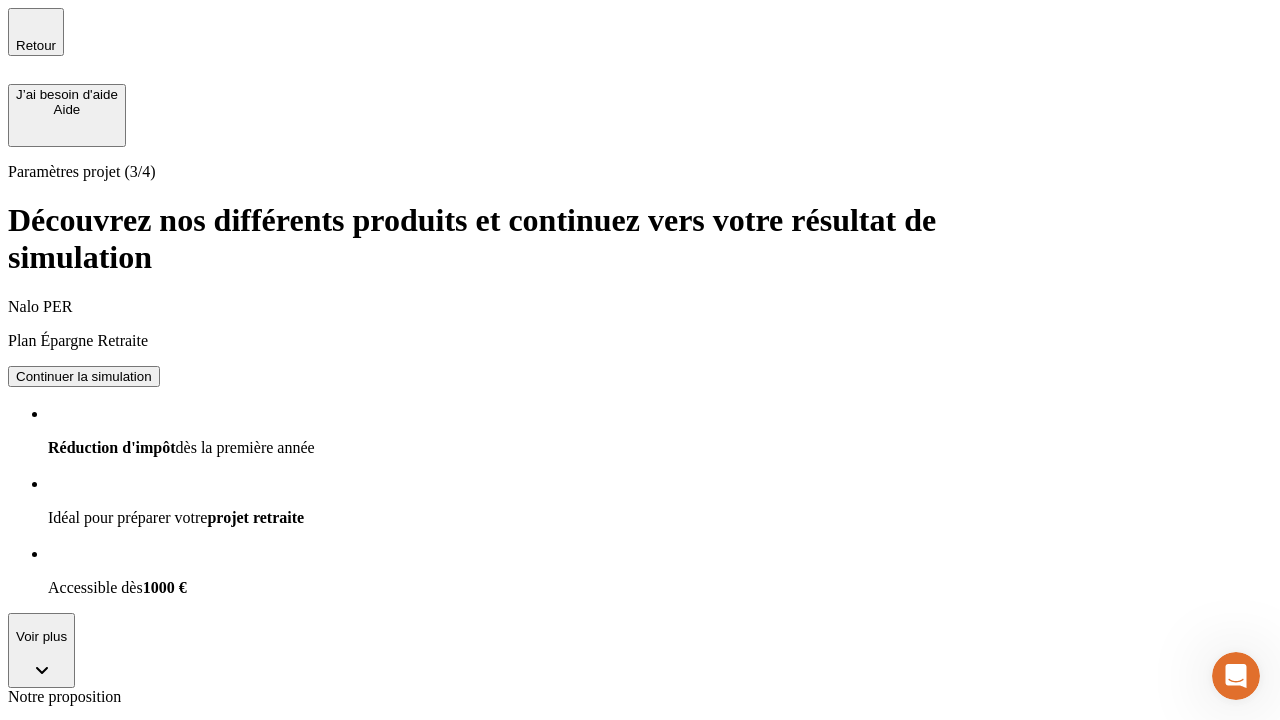 click on "Continuer la simulation" at bounding box center (84, 376) 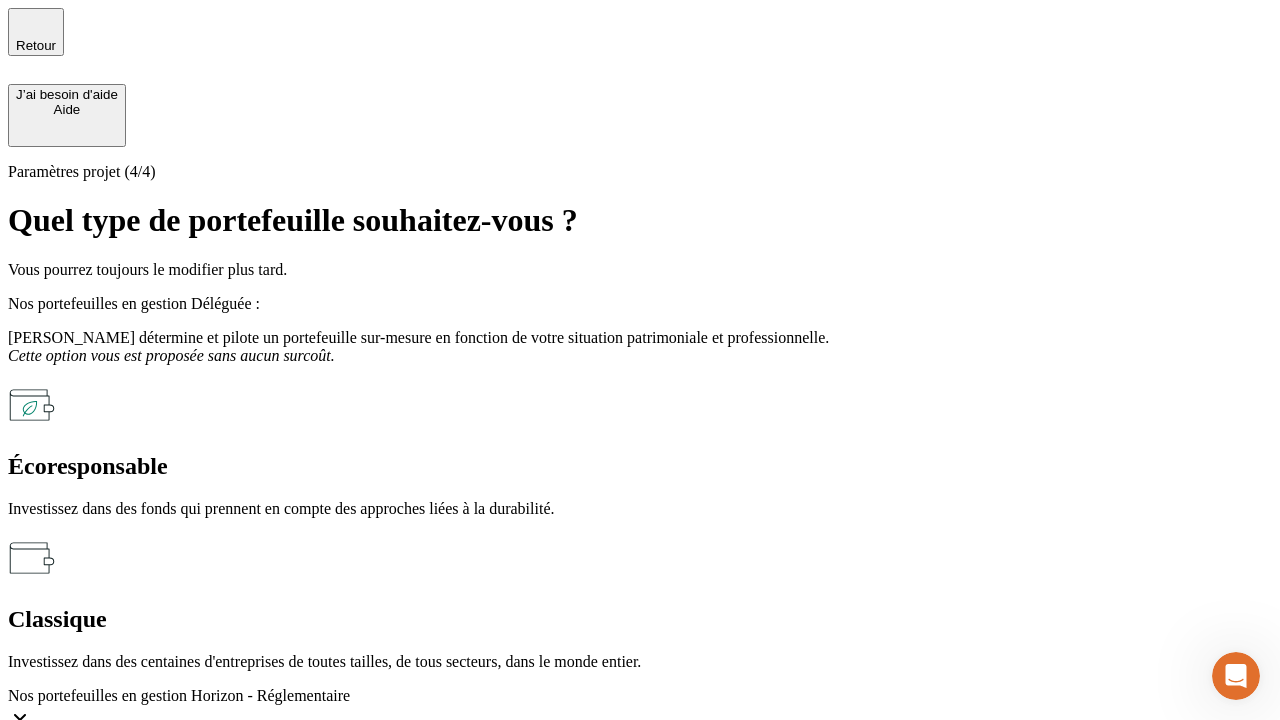 click on "Classique" at bounding box center [640, 619] 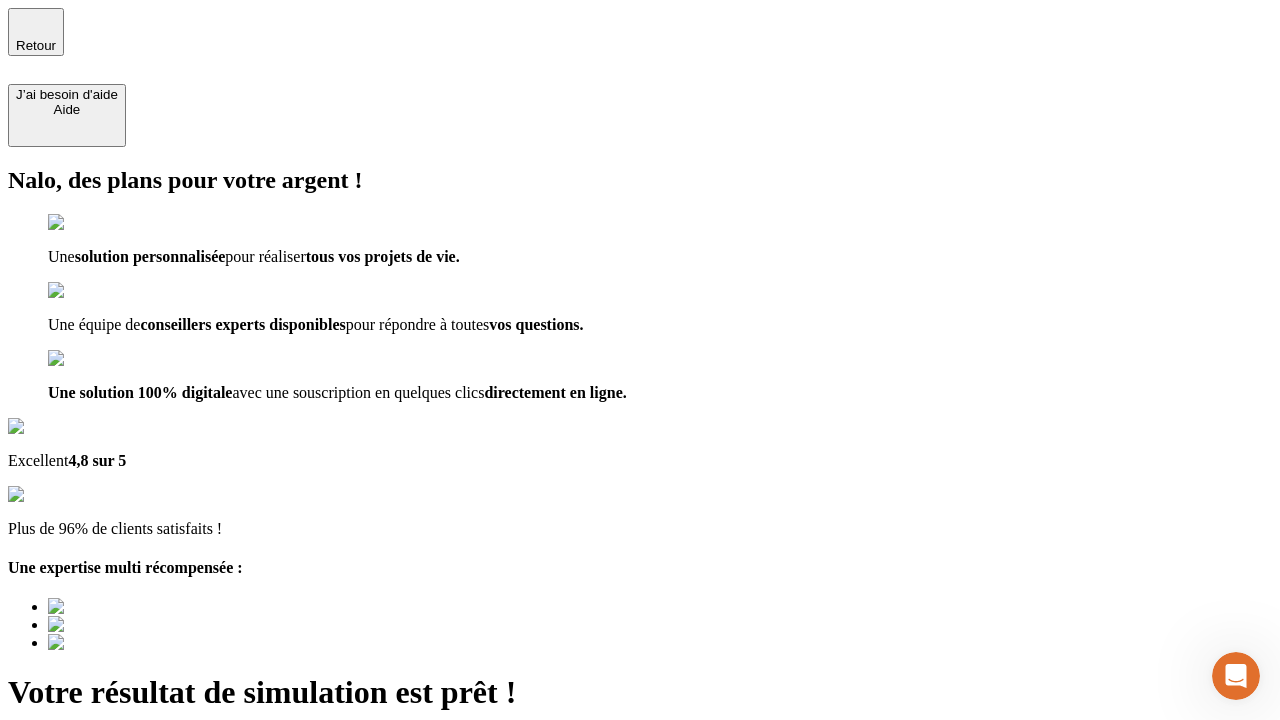 click on "Découvrir ma simulation" at bounding box center [87, 797] 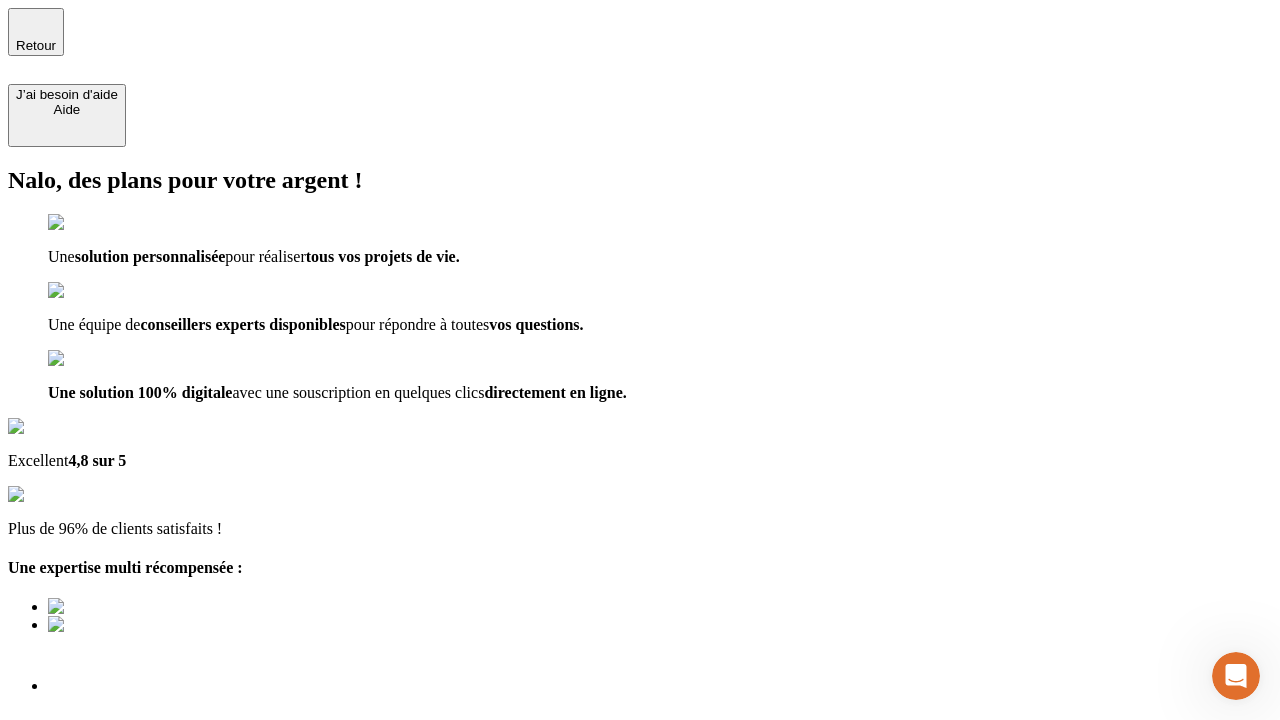 type on "[EMAIL_ADDRESS][DOMAIN_NAME]" 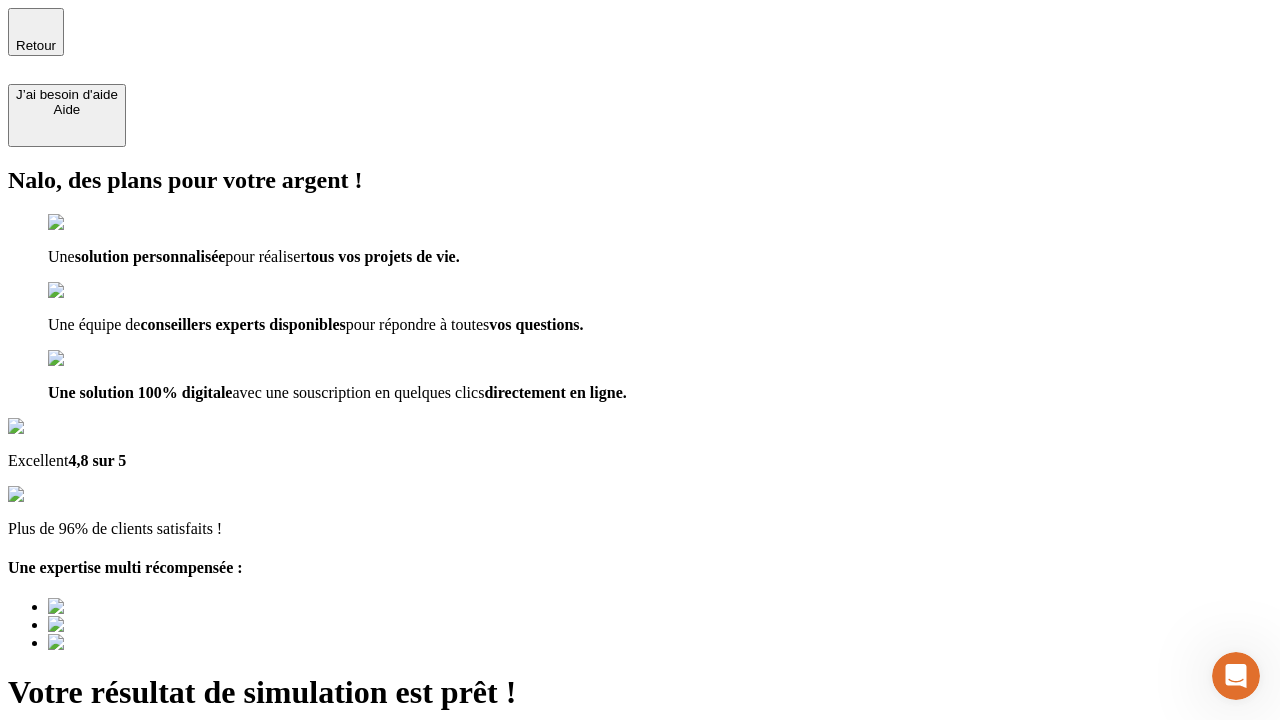 click on "Découvrir ma simulation" at bounding box center [87, 847] 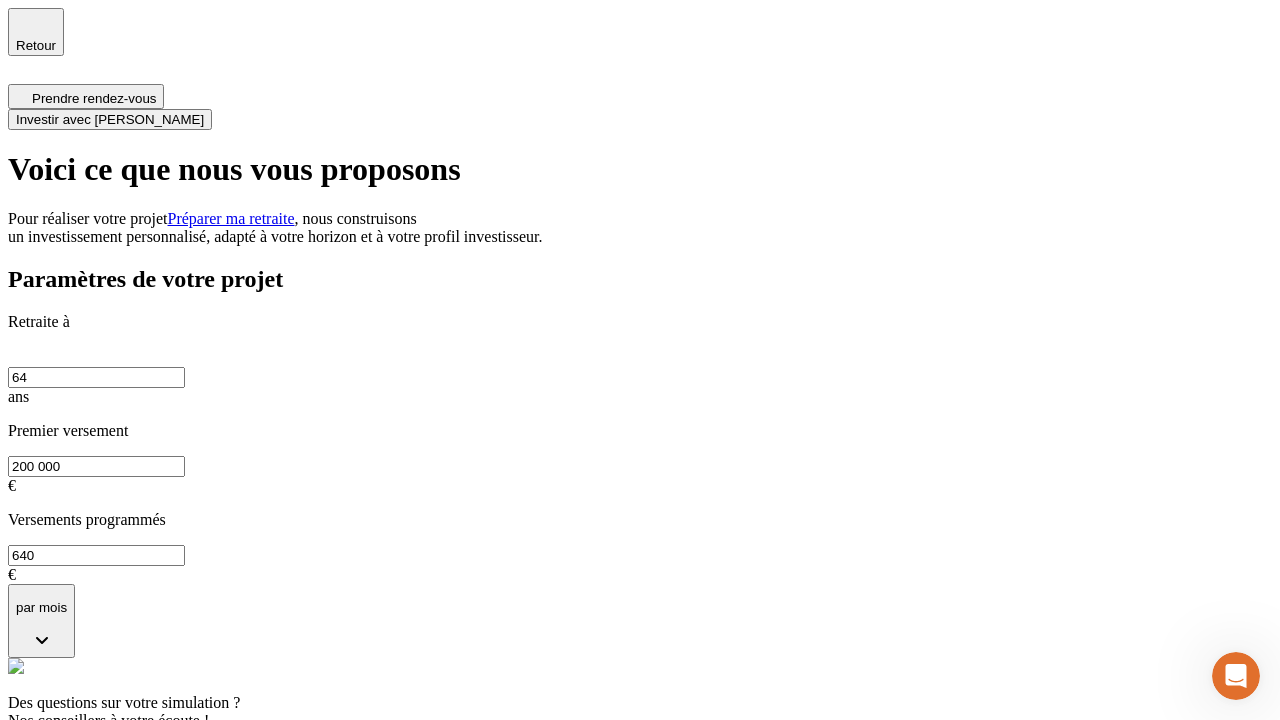 click on "Investir avec [PERSON_NAME]" at bounding box center [110, 119] 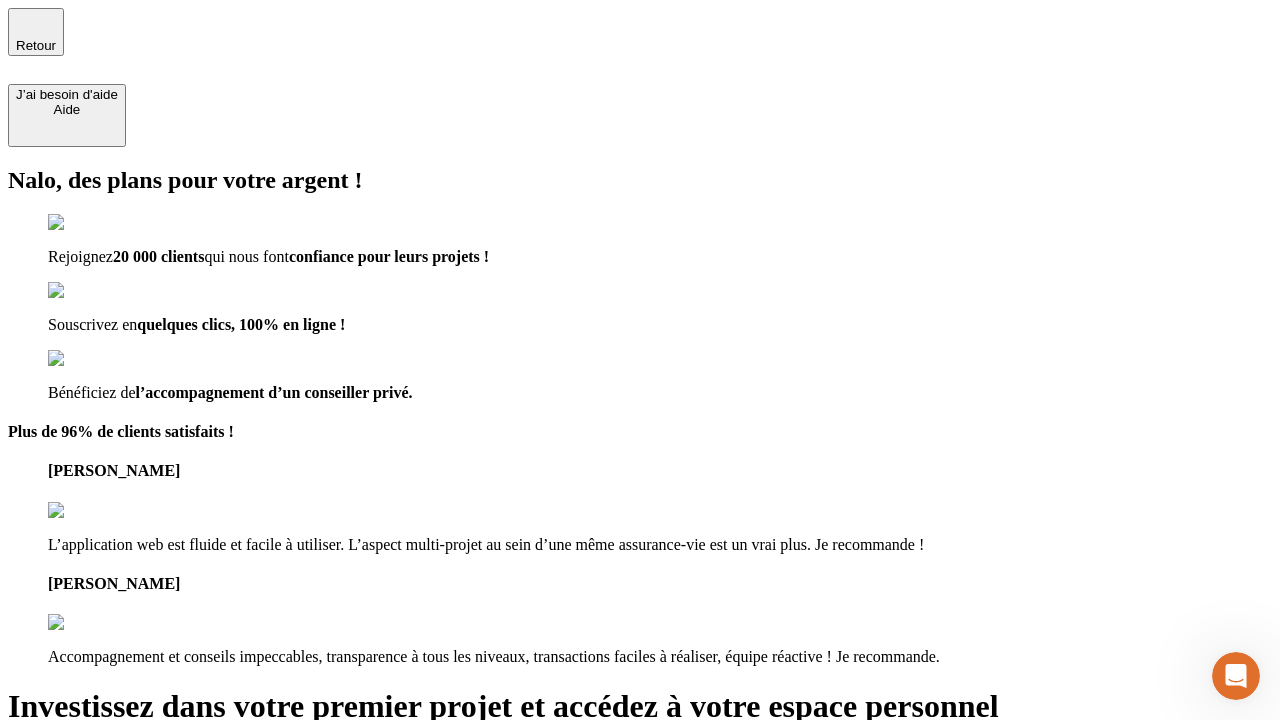 type on "[EMAIL_ADDRESS][DOMAIN_NAME]" 